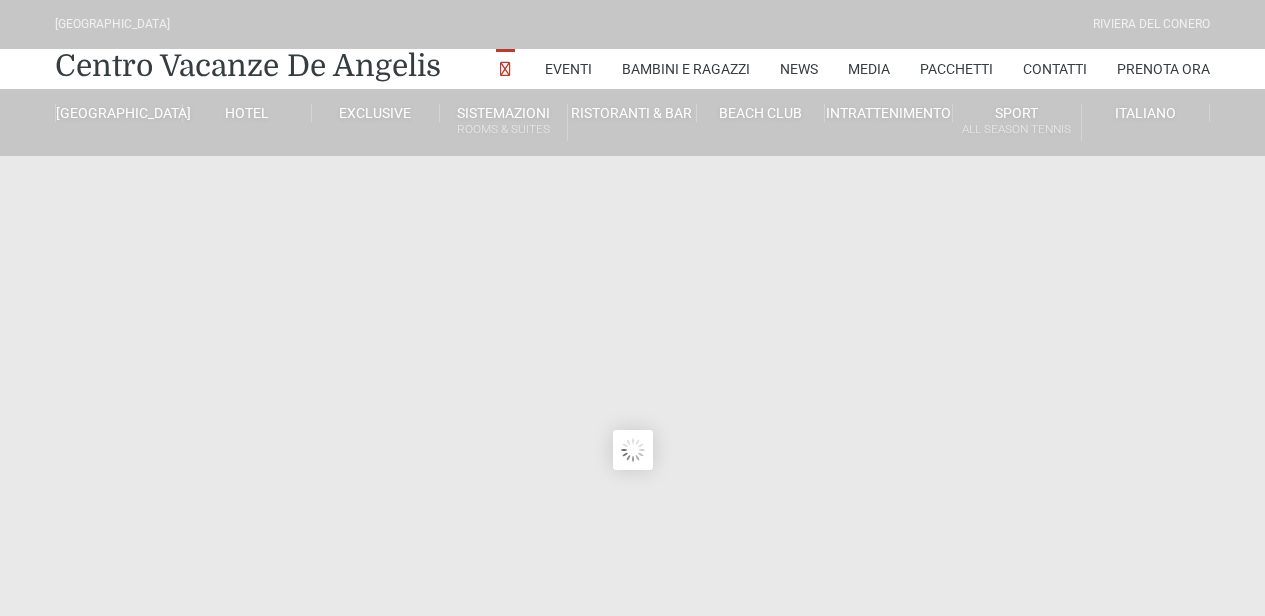 scroll, scrollTop: 0, scrollLeft: 0, axis: both 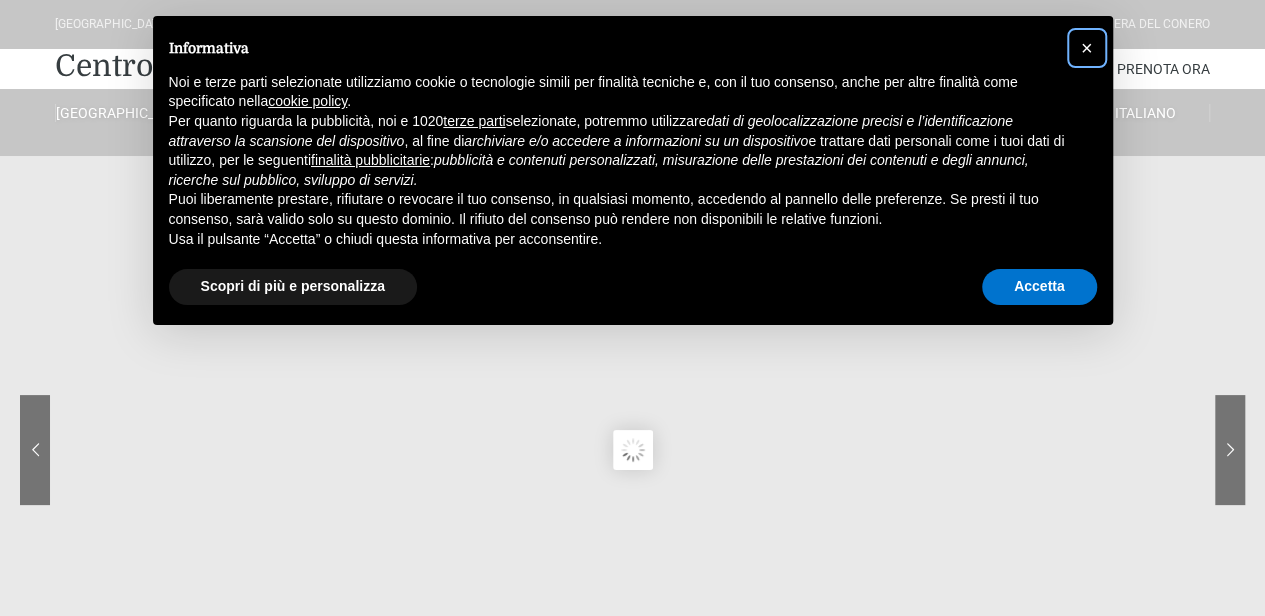 click on "×" at bounding box center [1087, 48] 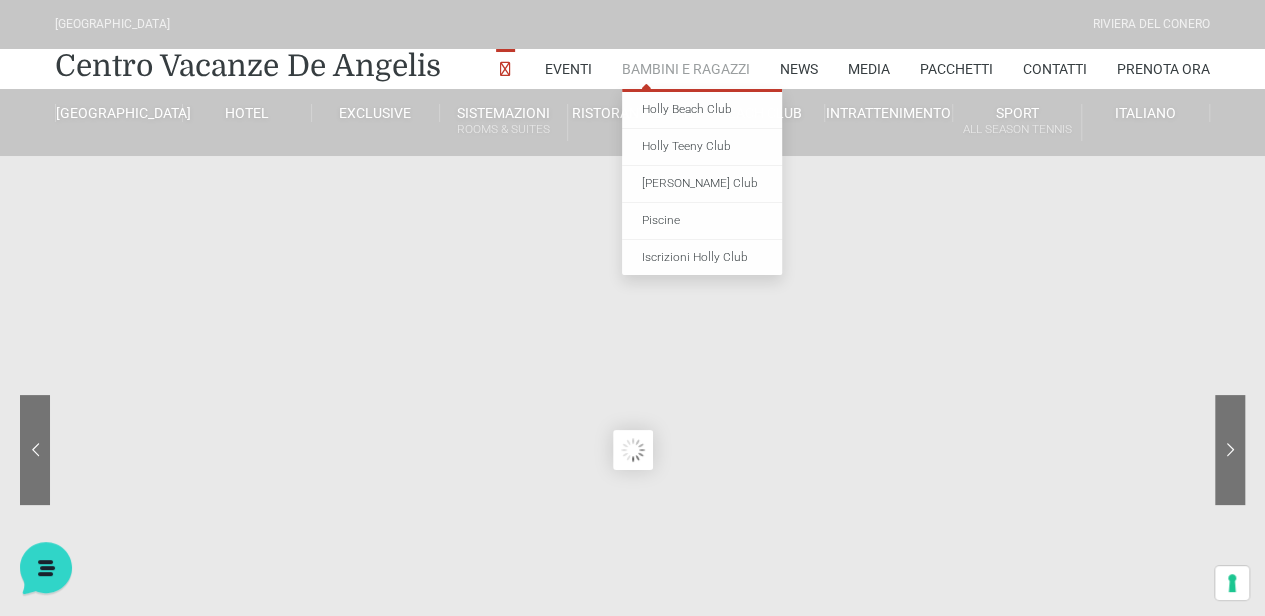 scroll, scrollTop: 0, scrollLeft: 0, axis: both 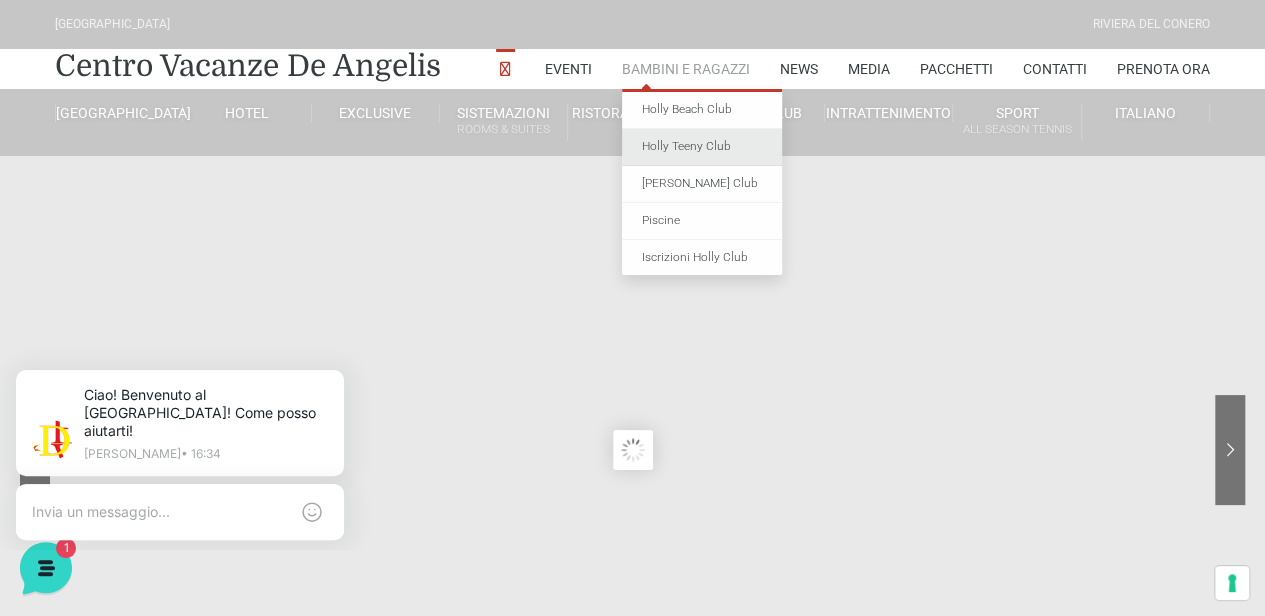 click on "Holly Teeny Club" at bounding box center [702, 147] 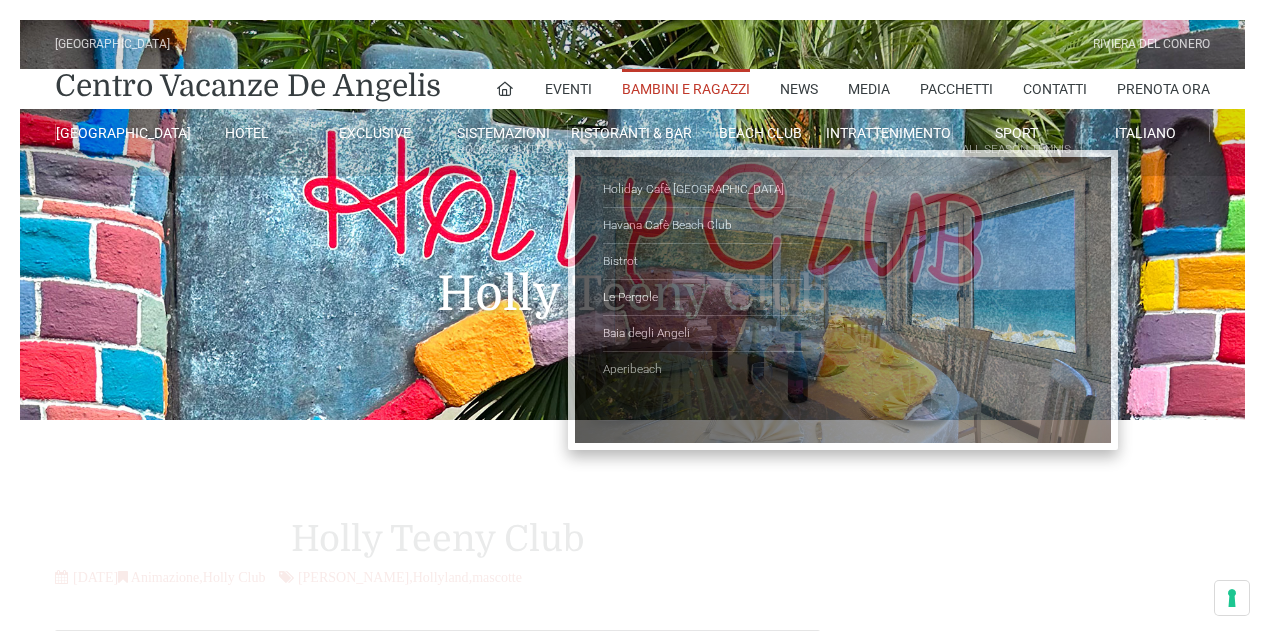 scroll, scrollTop: 0, scrollLeft: 0, axis: both 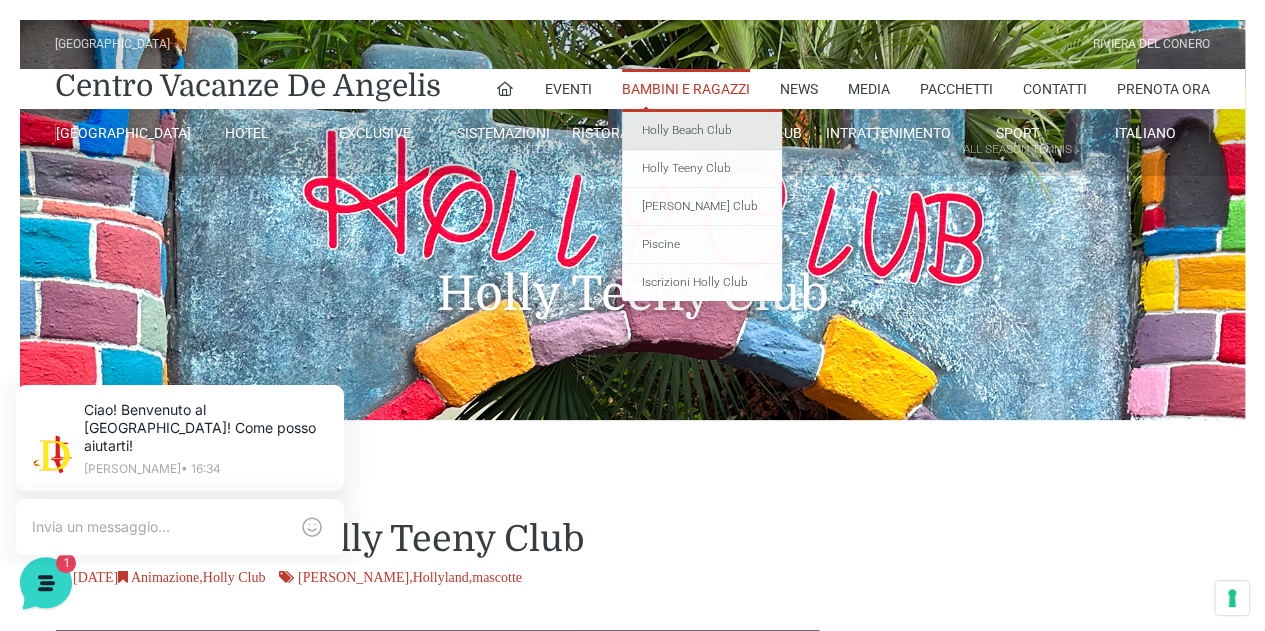 click on "Holly Beach Club" at bounding box center [702, 131] 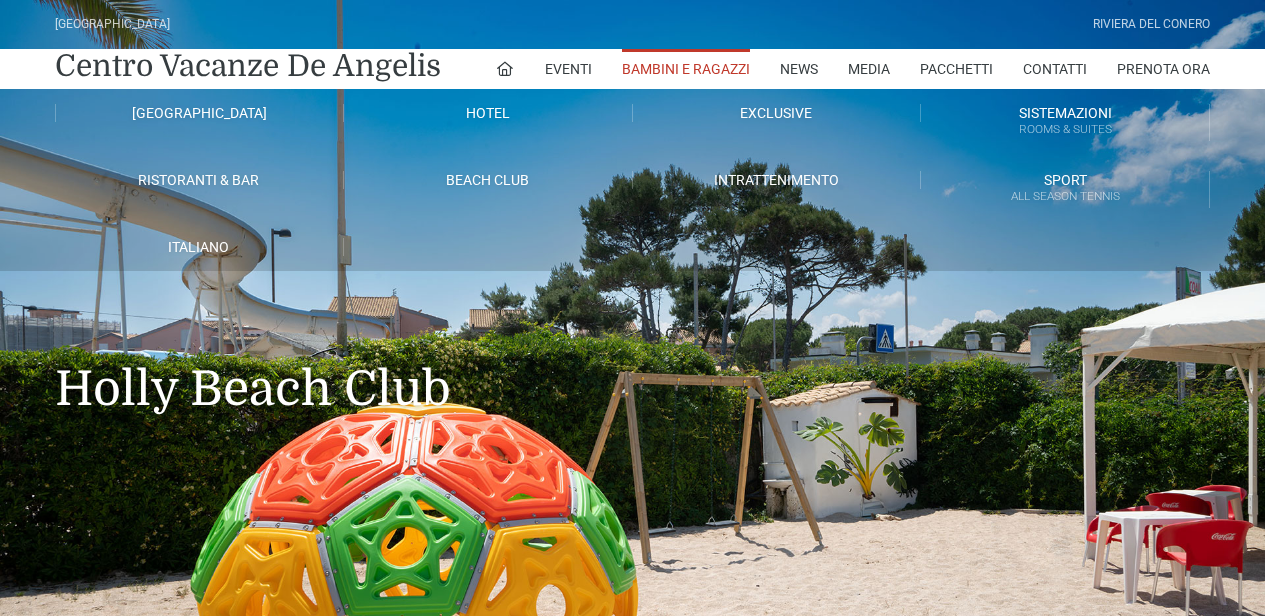 scroll, scrollTop: 0, scrollLeft: 0, axis: both 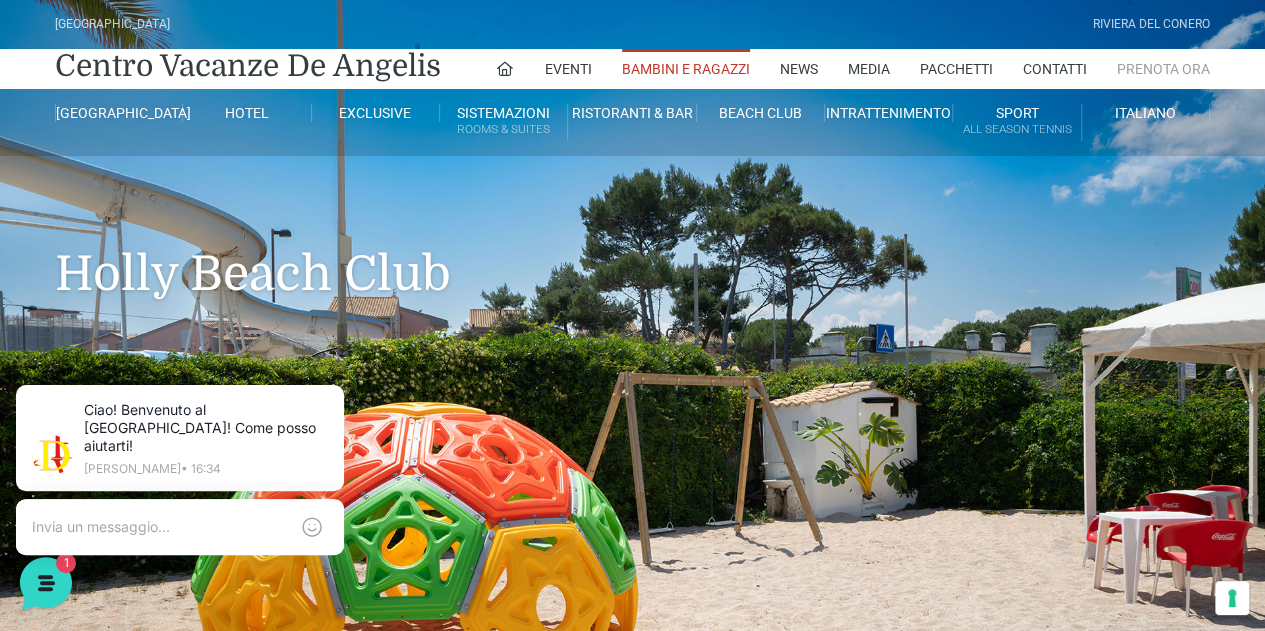 click on "Prenota Ora" at bounding box center [1163, 69] 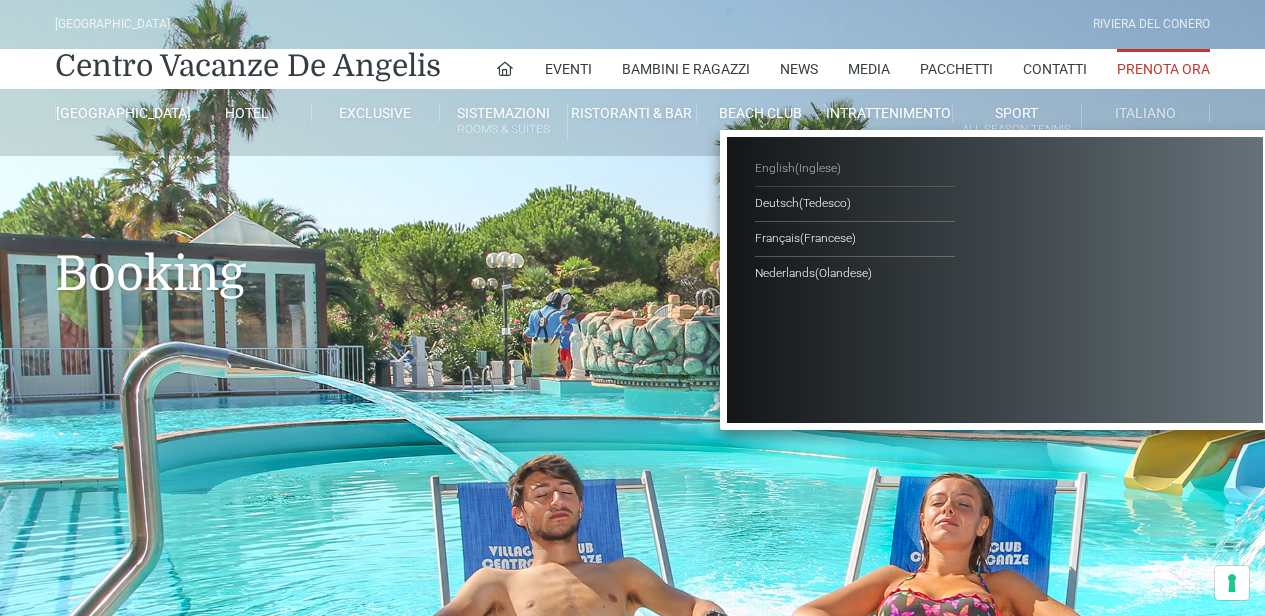 scroll, scrollTop: 0, scrollLeft: 0, axis: both 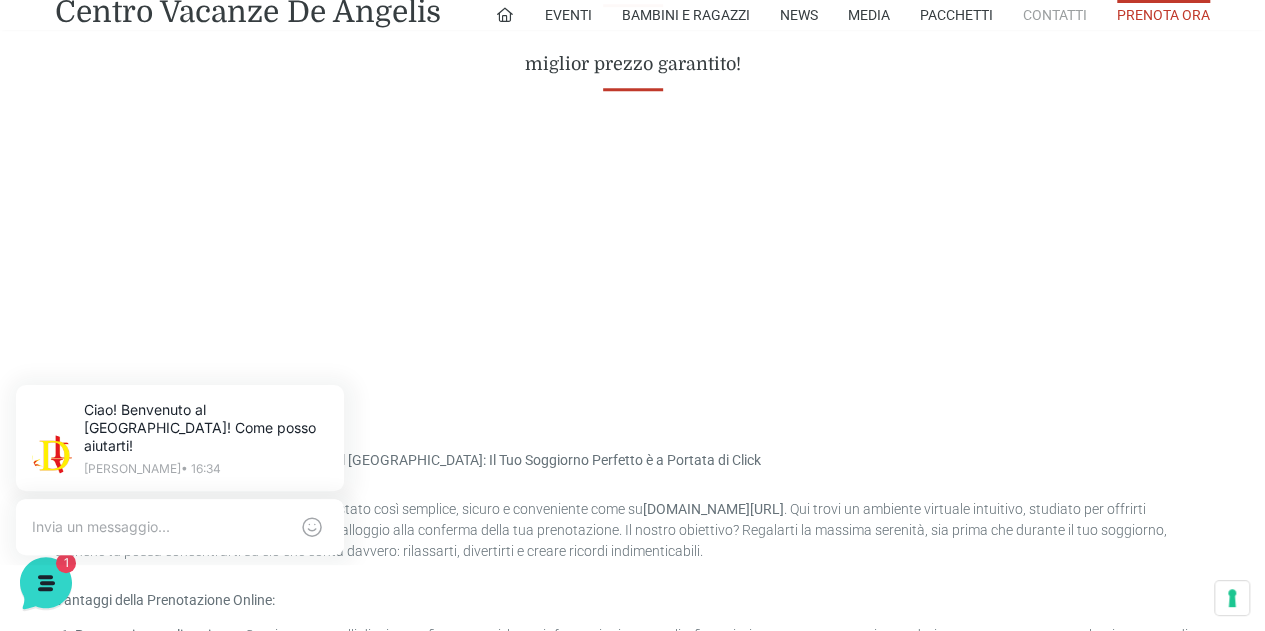 click on "Contatti" at bounding box center [1055, 15] 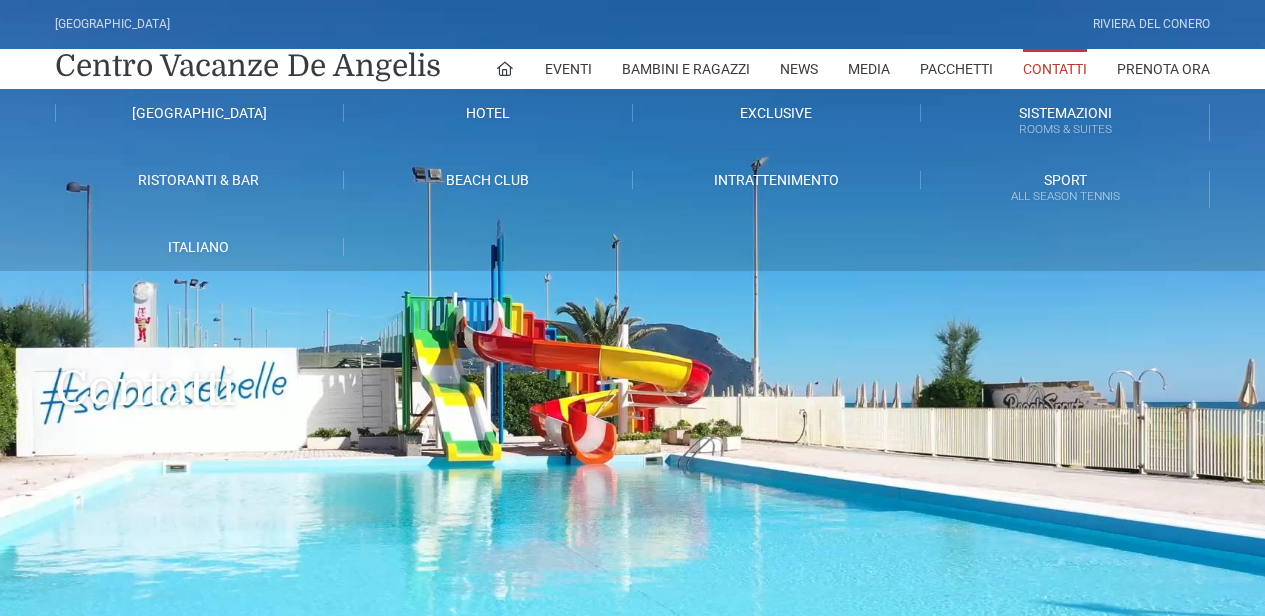 scroll, scrollTop: 0, scrollLeft: 0, axis: both 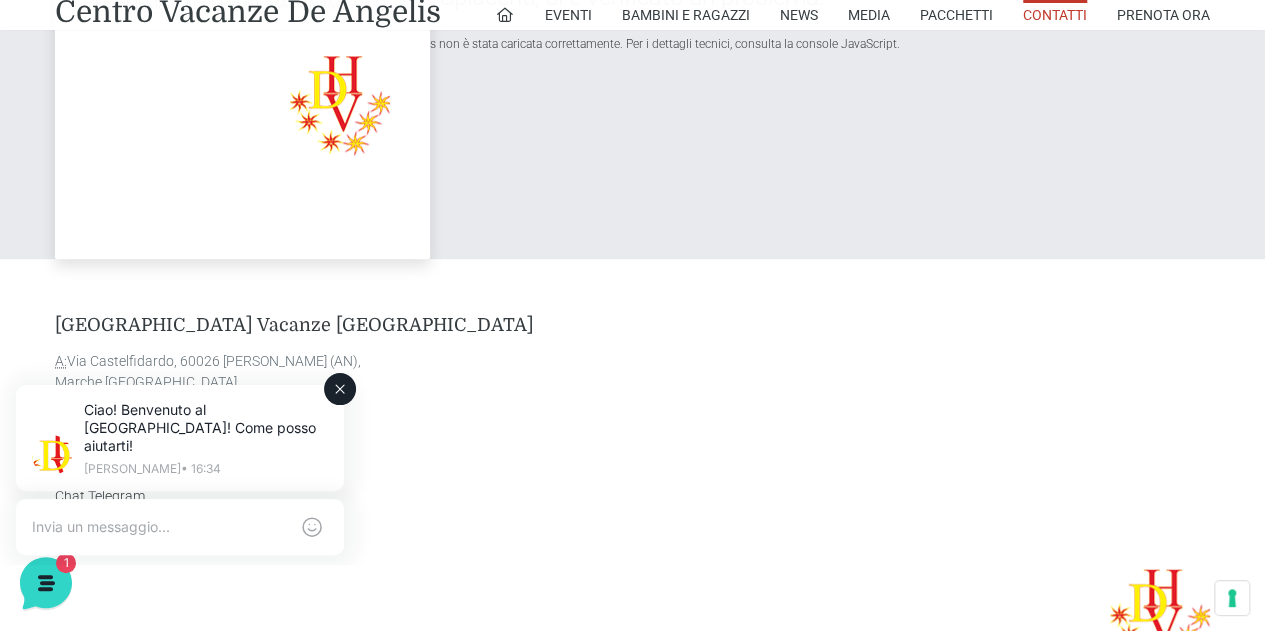 click at bounding box center [180, 527] 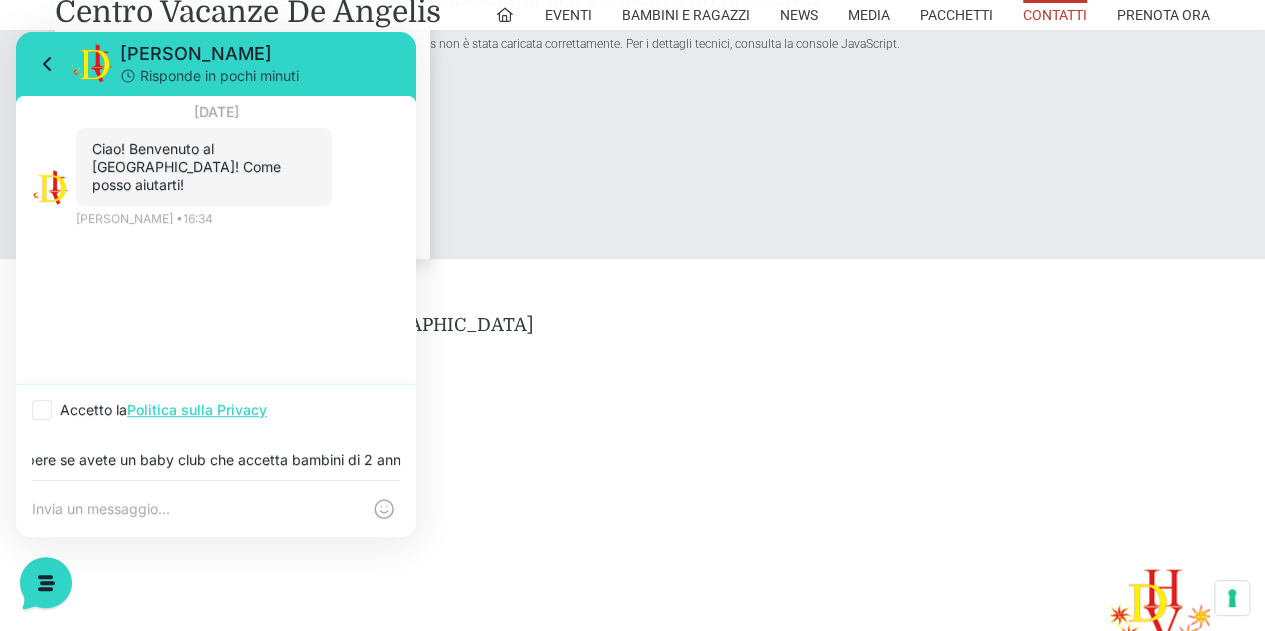 scroll, scrollTop: 0, scrollLeft: 104, axis: horizontal 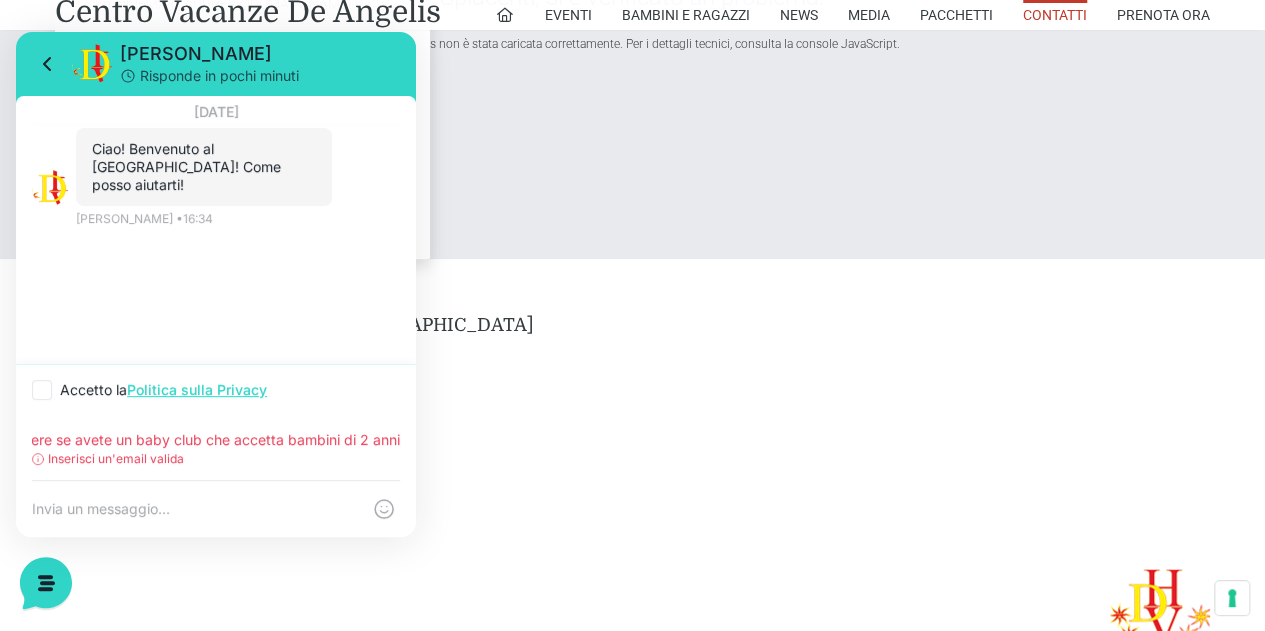 type on "salve vorrei sapere se avete un baby club che accetta bambini di 2 anni" 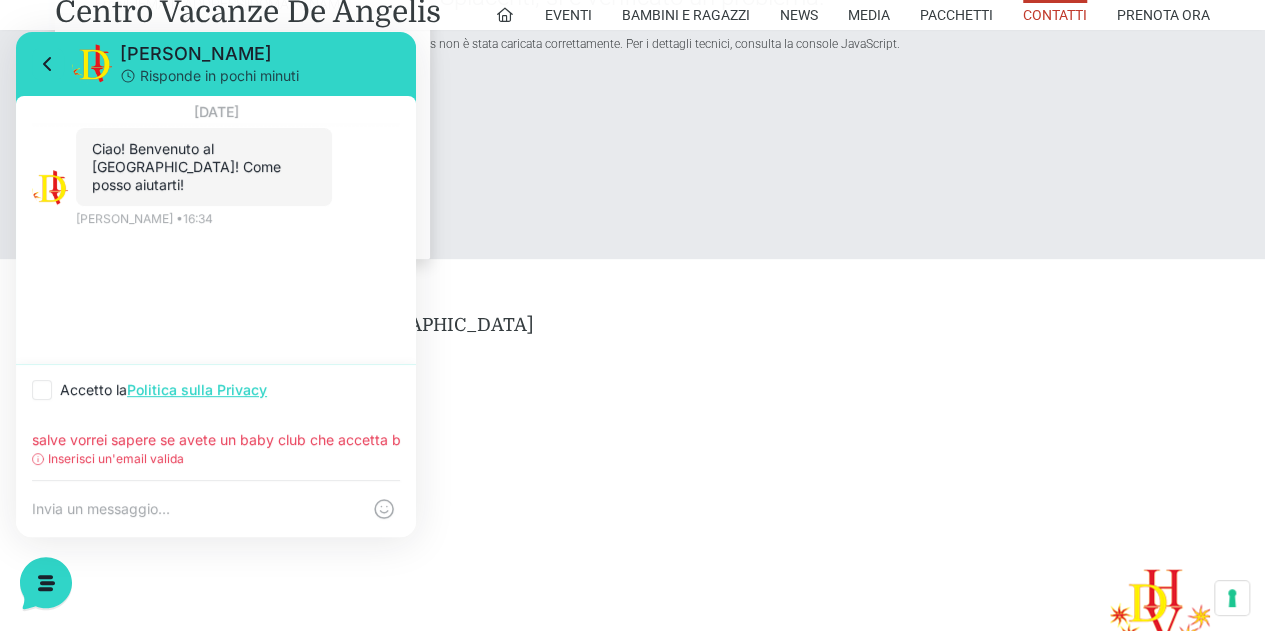 click 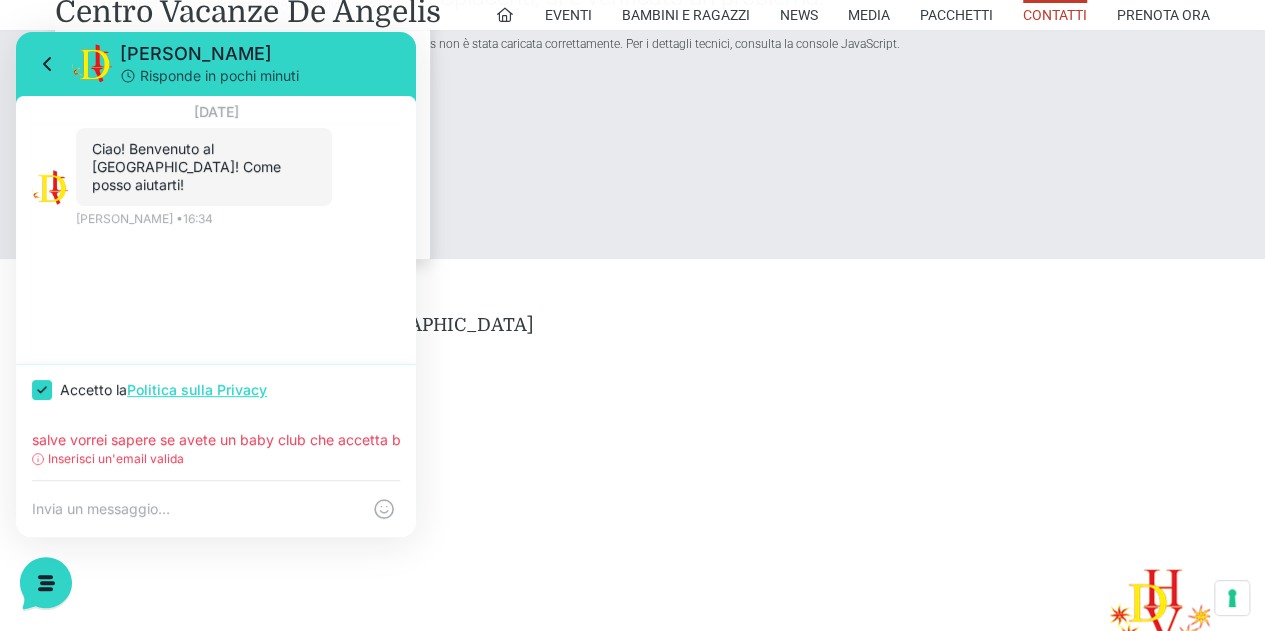 checkbox on "true" 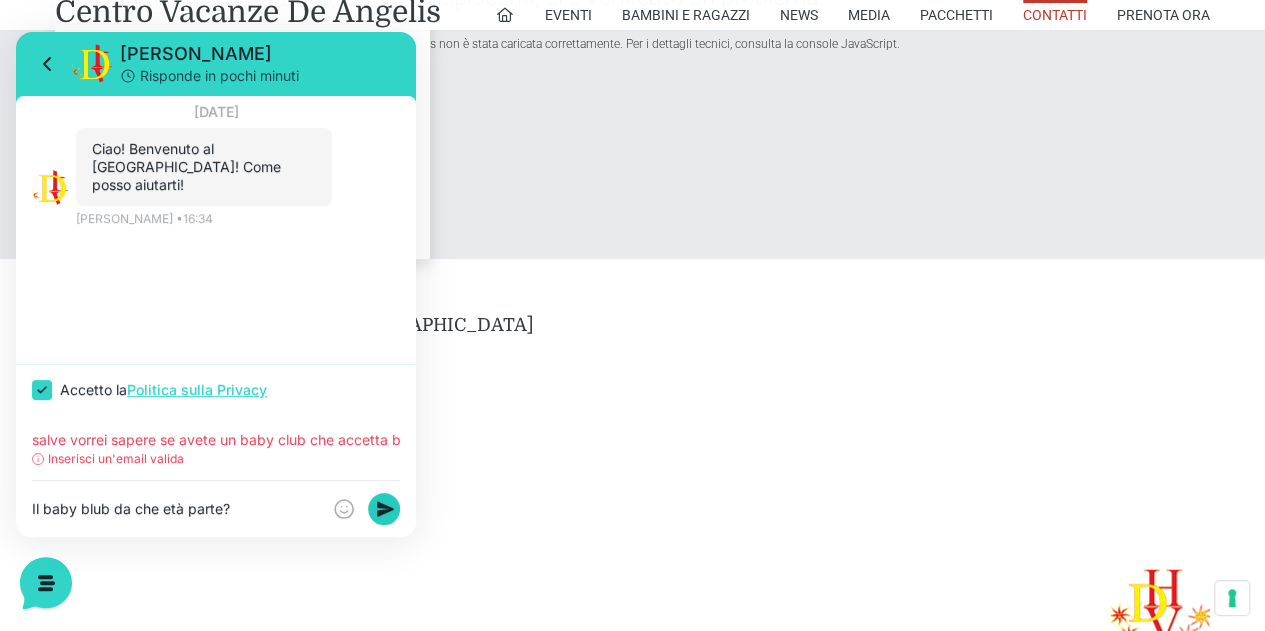 click 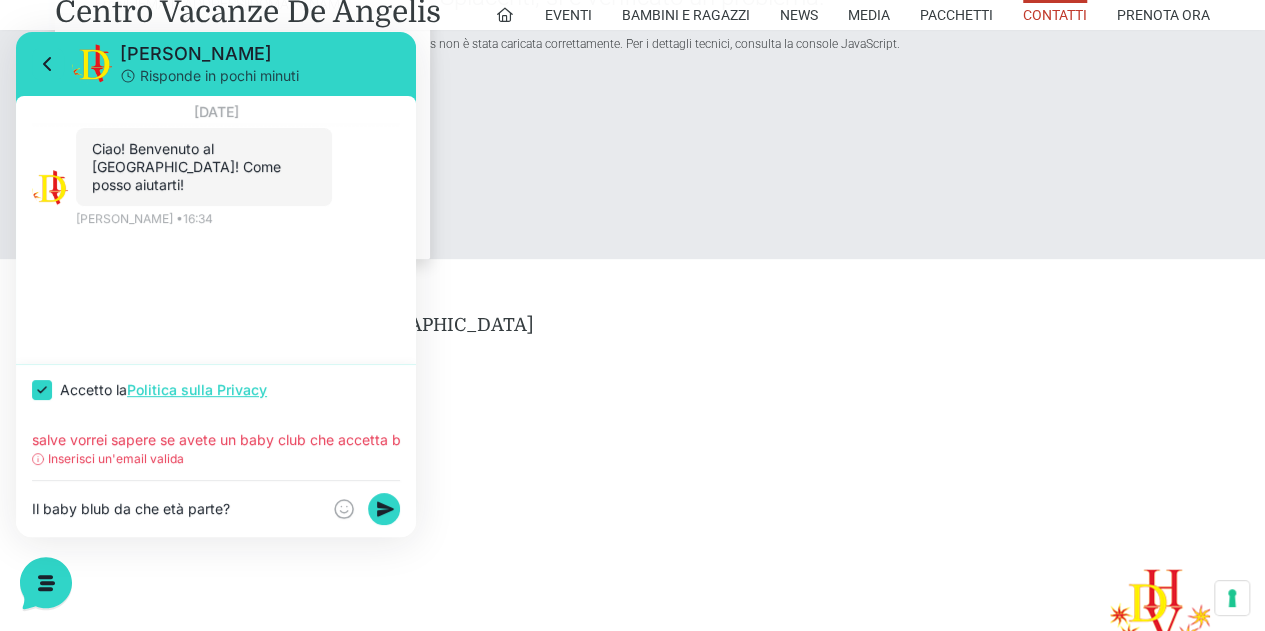click on "Il baby blub da che età parte?" at bounding box center [176, 509] 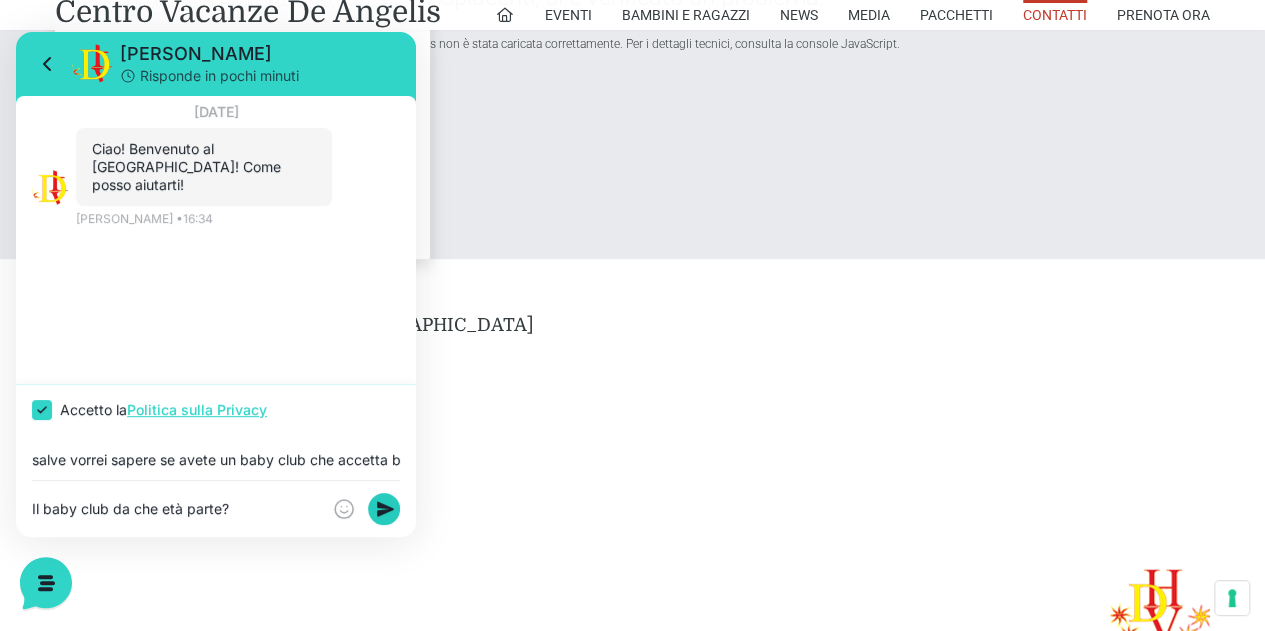 type on "Il baby club da che età parte?" 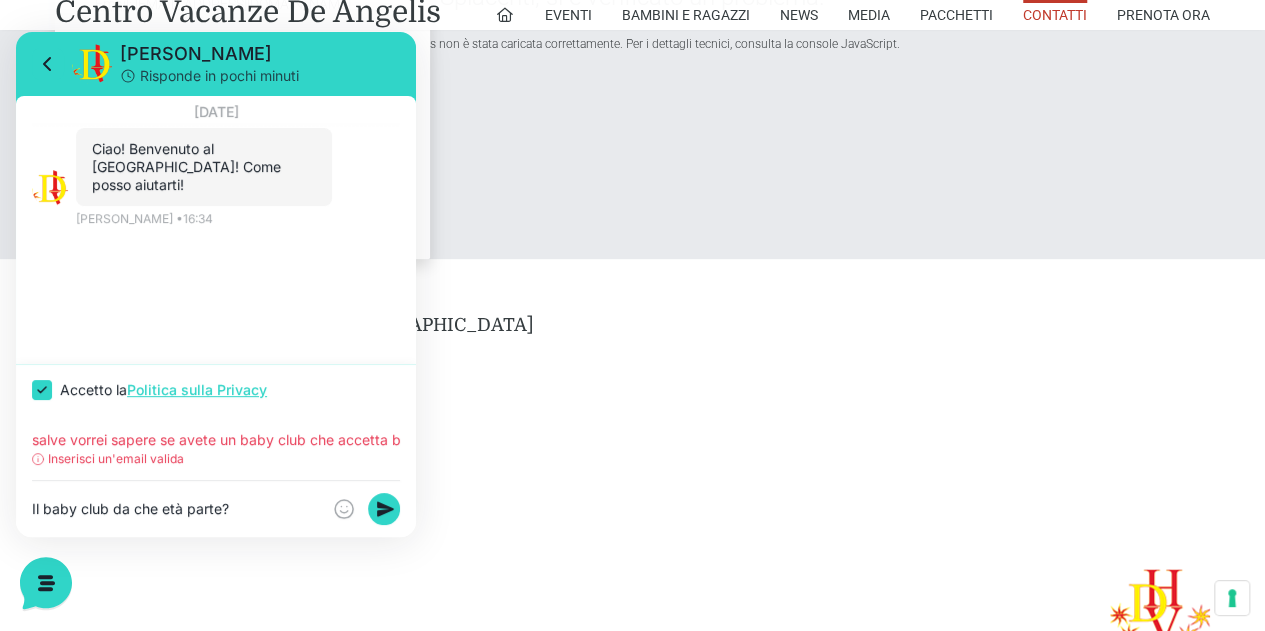 click on "A:  [GEOGRAPHIC_DATA] [PERSON_NAME] (AN),
[GEOGRAPHIC_DATA] [GEOGRAPHIC_DATA]
Get Directions" at bounding box center (632, 382) 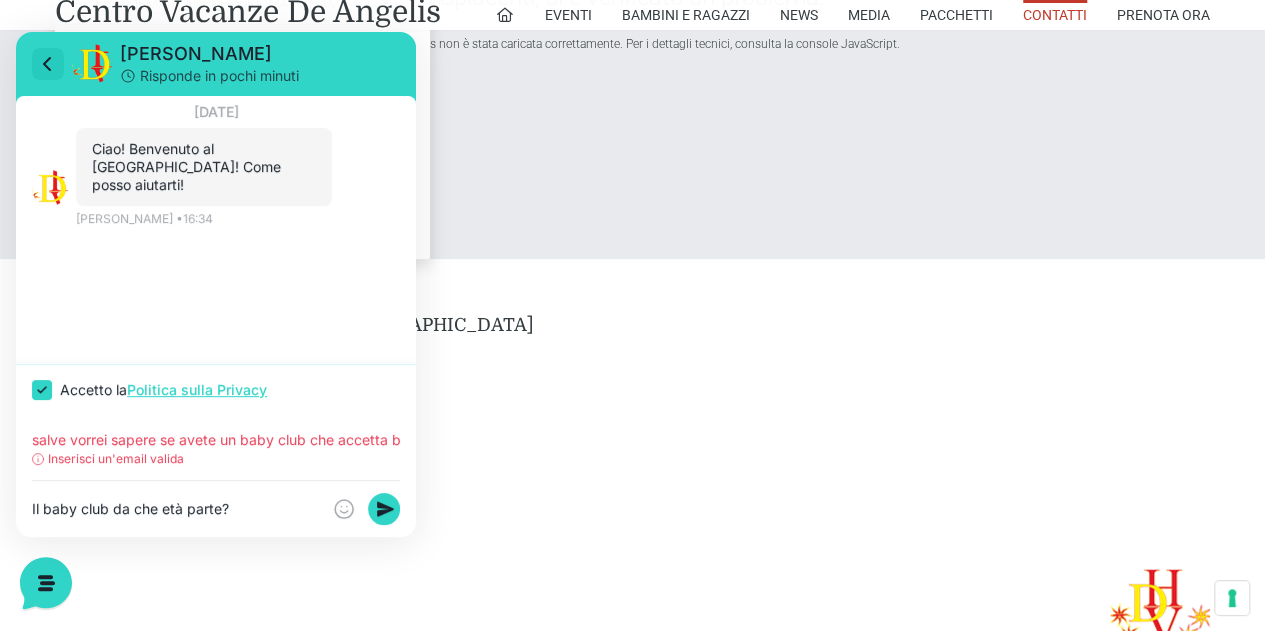click 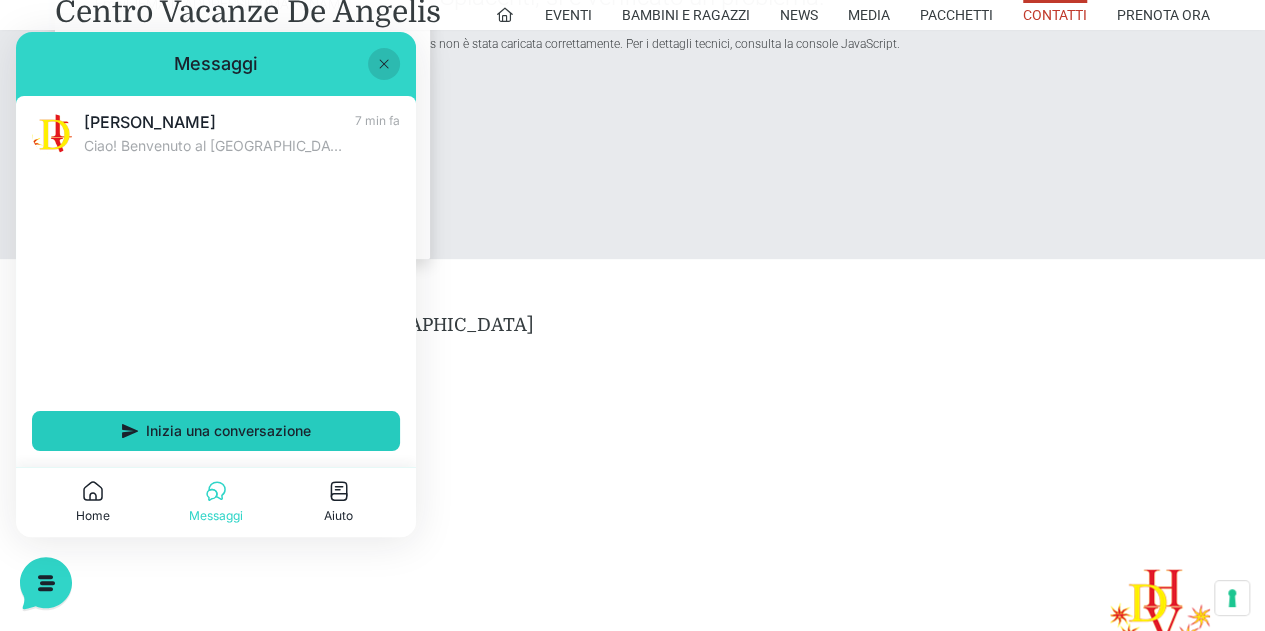 click on "Inizia una conversazione" at bounding box center [228, 431] 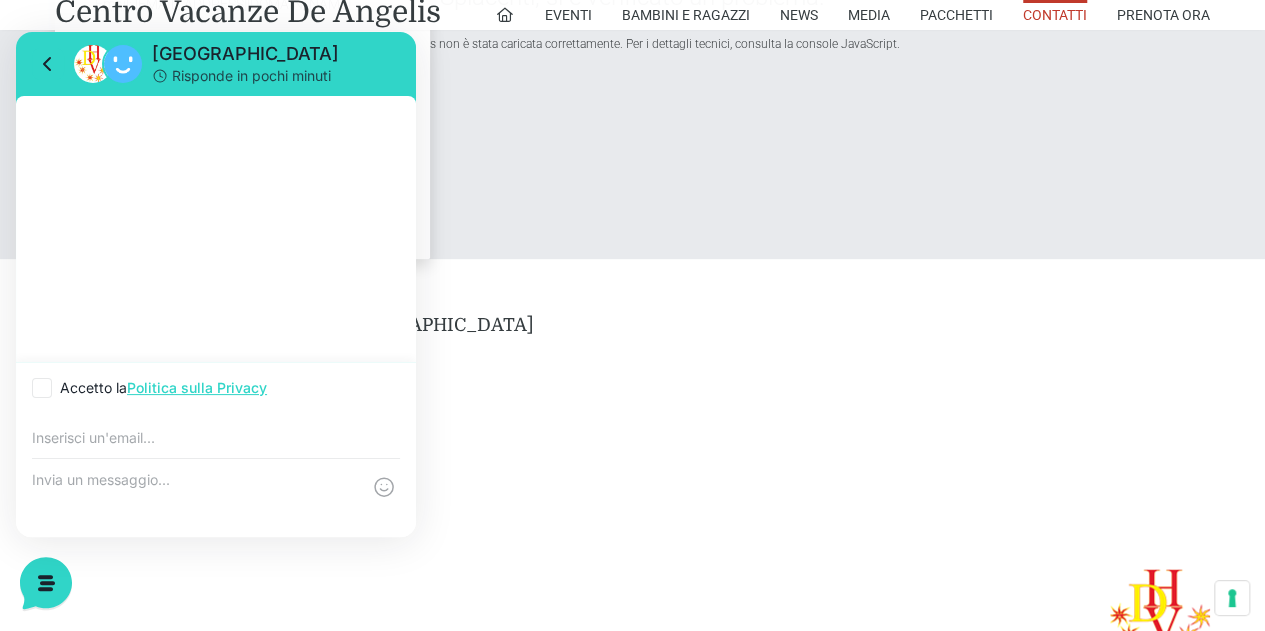 click 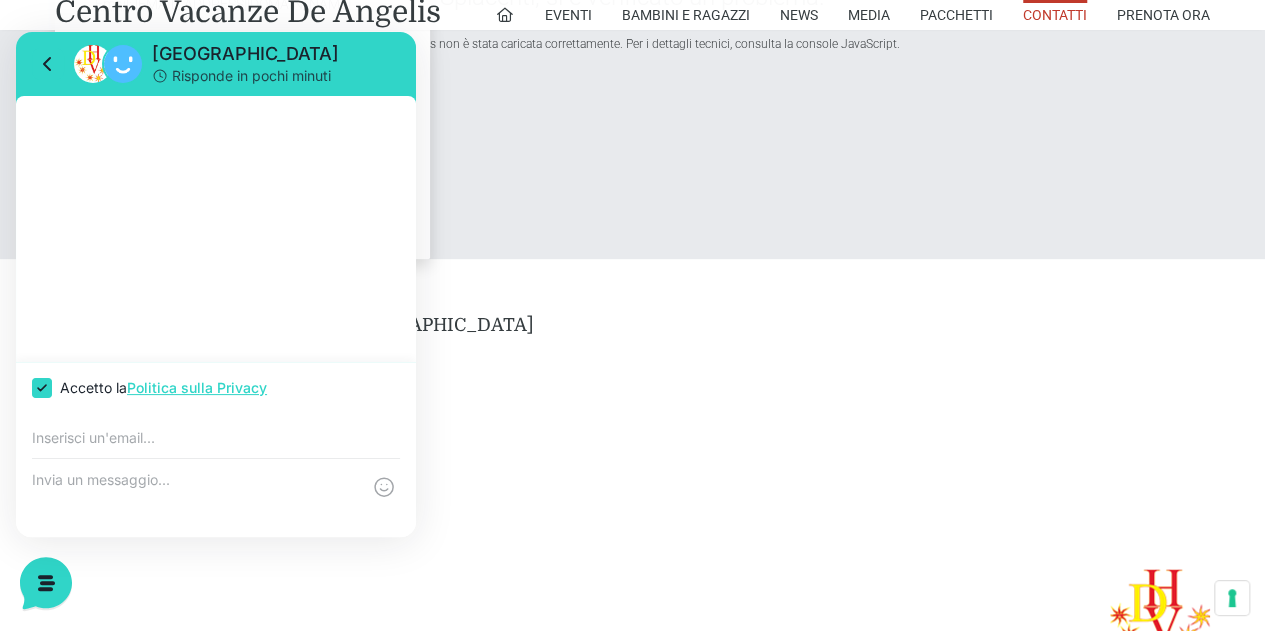 click at bounding box center (196, 498) 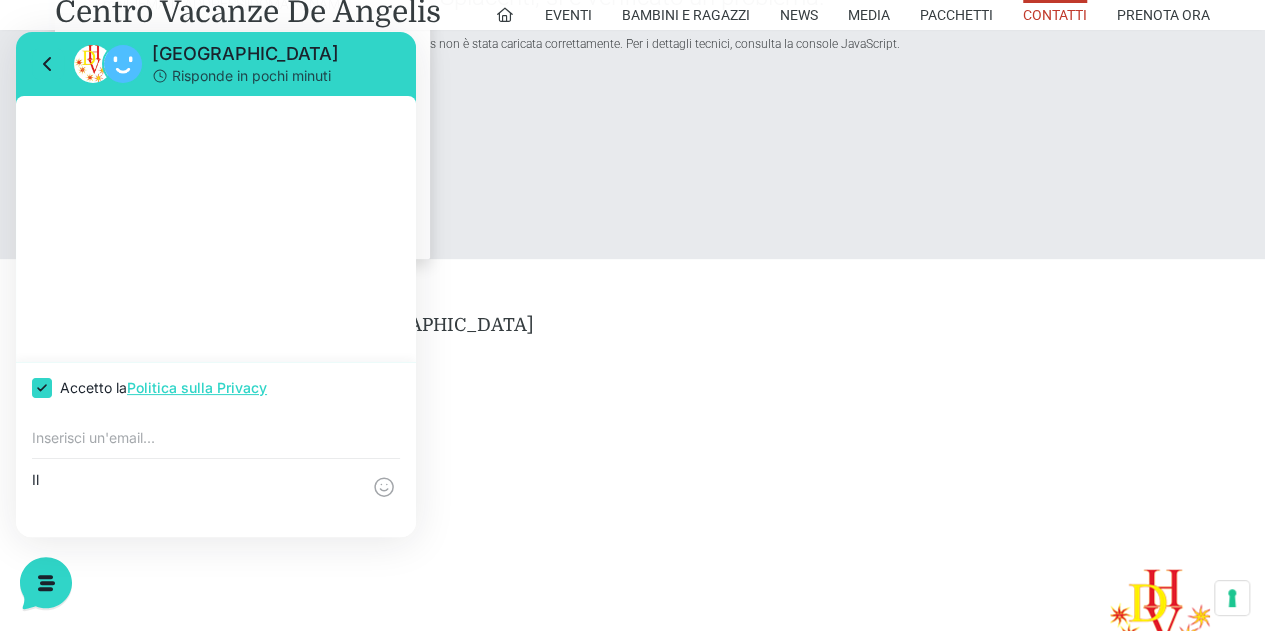 type on "I" 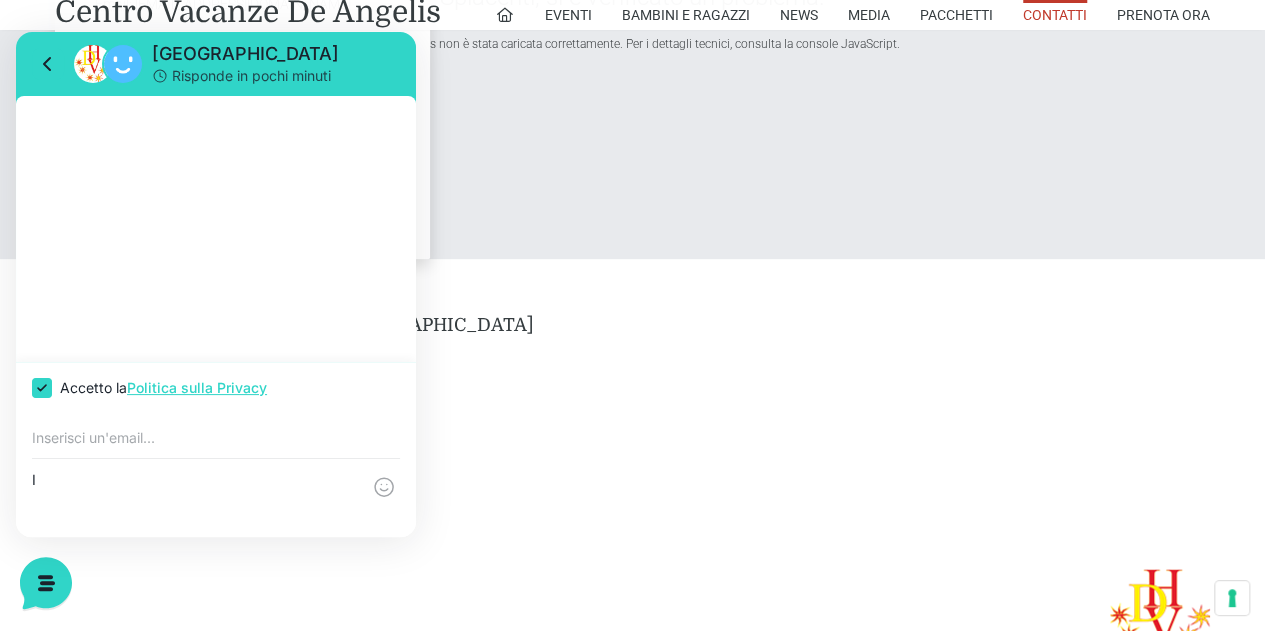type 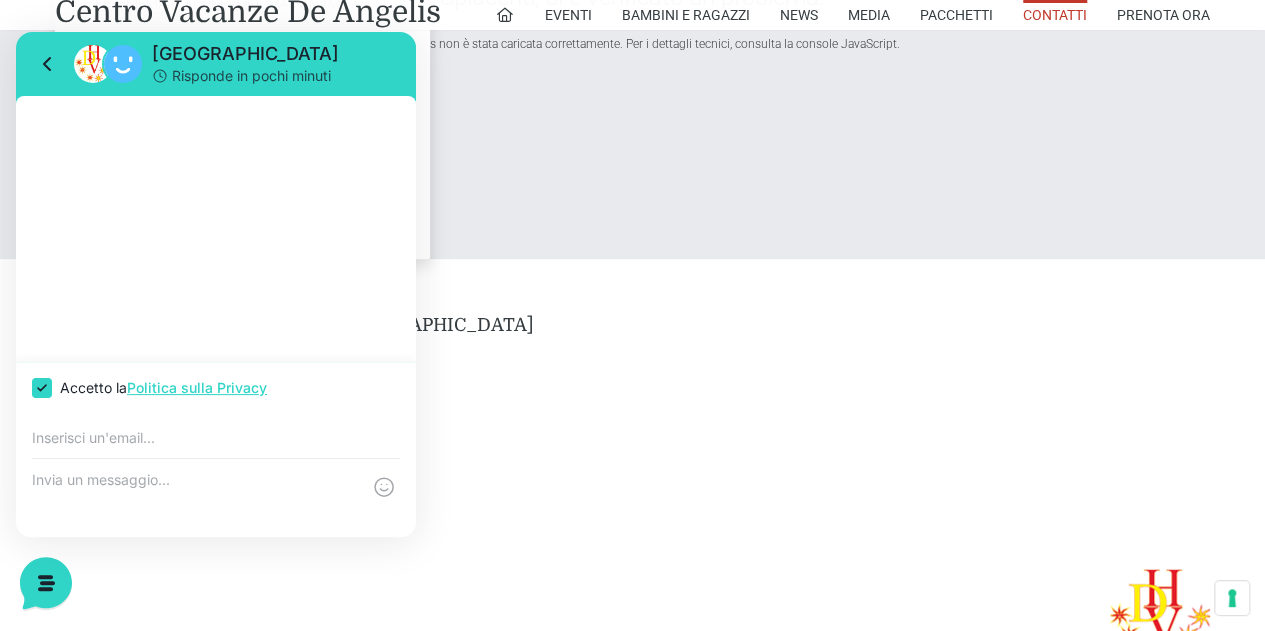 click on "[GEOGRAPHIC_DATA] Vacanze De Angelis
A:  [STREET_ADDRESS][PERSON_NAME]
Get Directions
Tel:   [PHONE_NUMBER]
Chat WhatsApp
Chat Telegram
Email:   [EMAIL_ADDRESS][DOMAIN_NAME]" at bounding box center (633, 523) 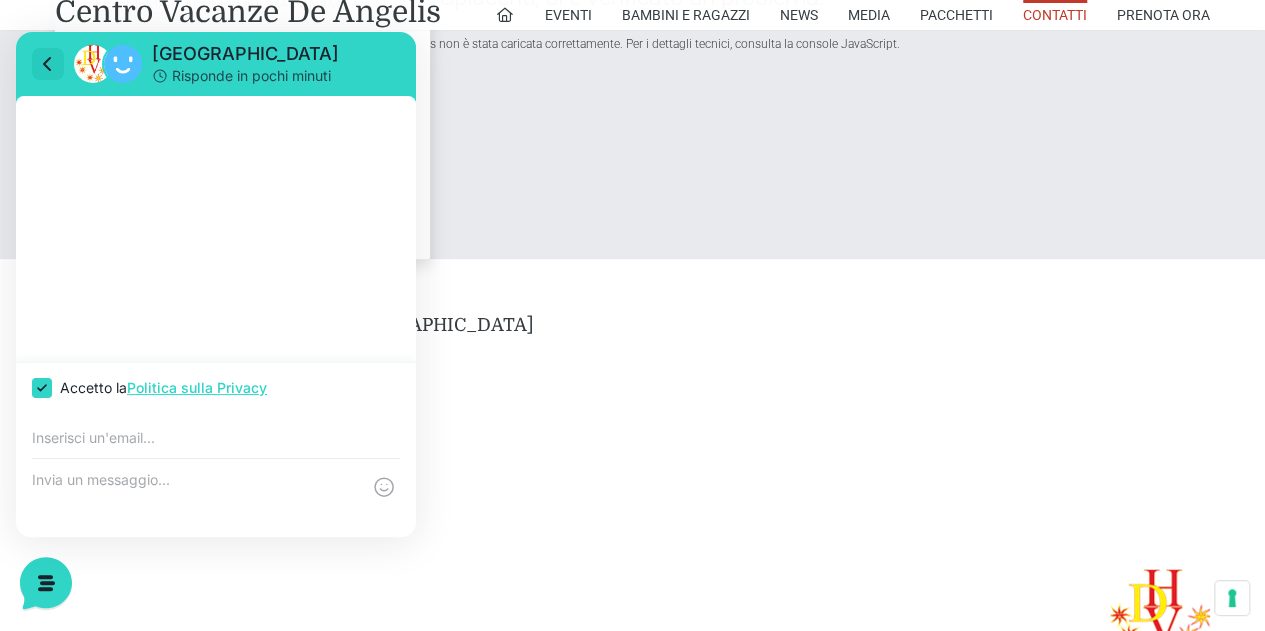 click 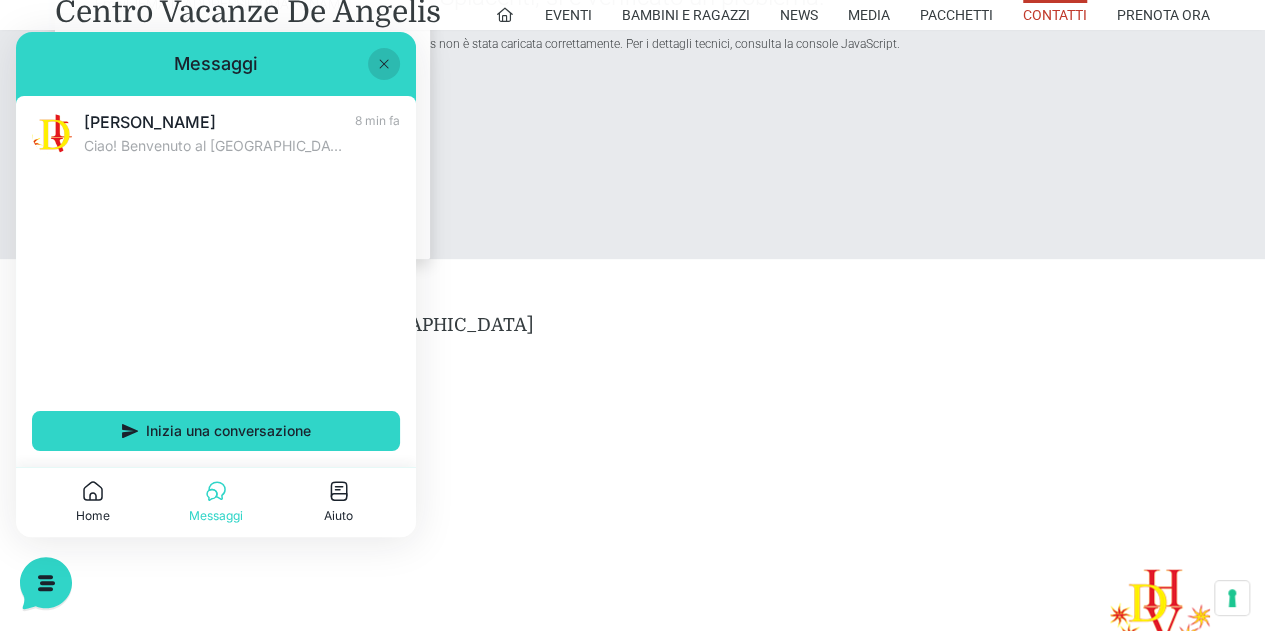 click 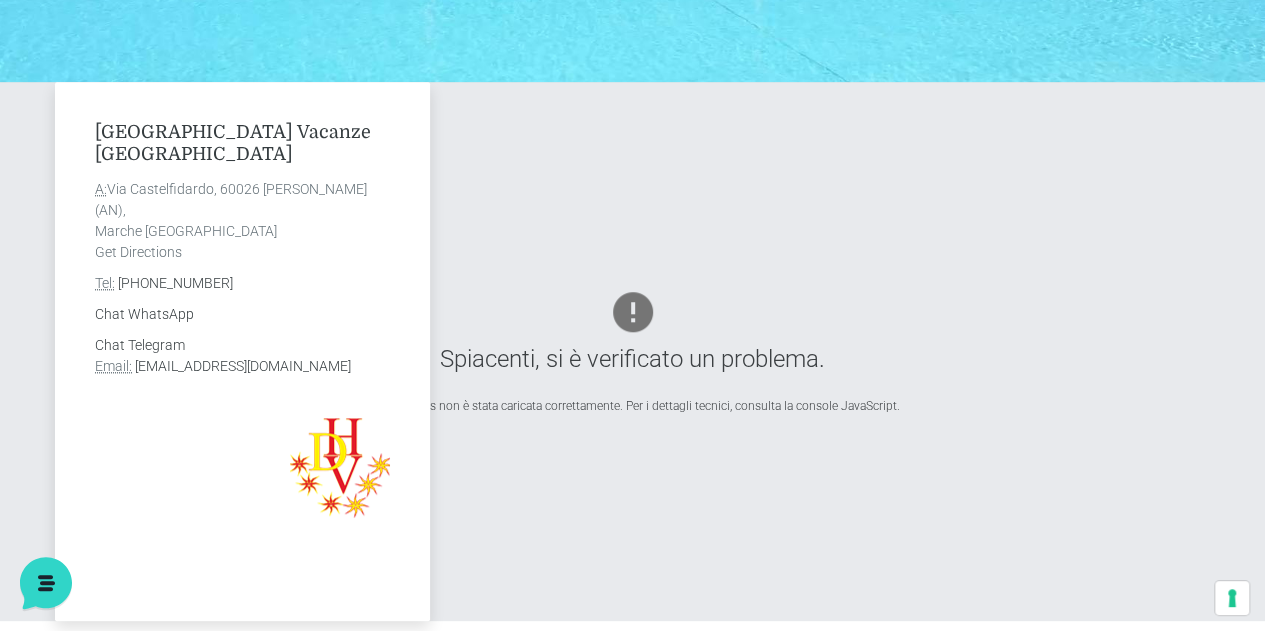 scroll, scrollTop: 600, scrollLeft: 0, axis: vertical 